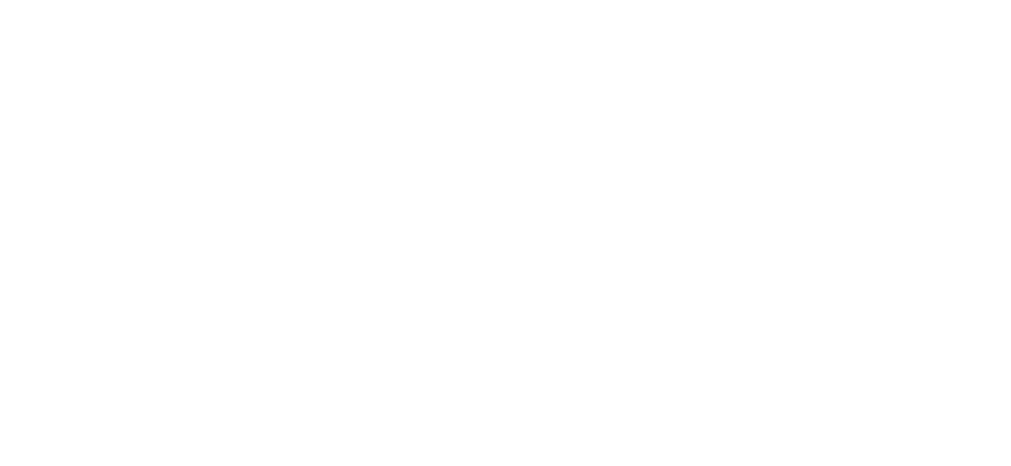 scroll, scrollTop: 0, scrollLeft: 0, axis: both 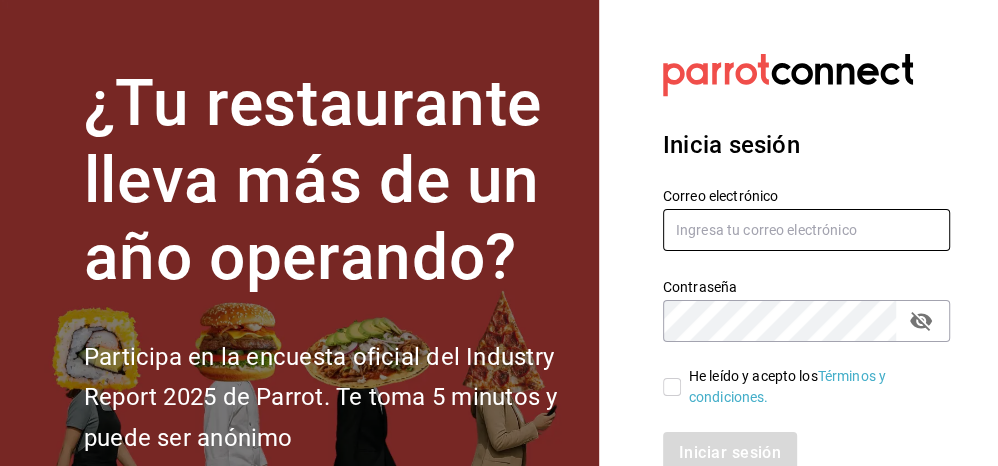 type on "[EMAIL]" 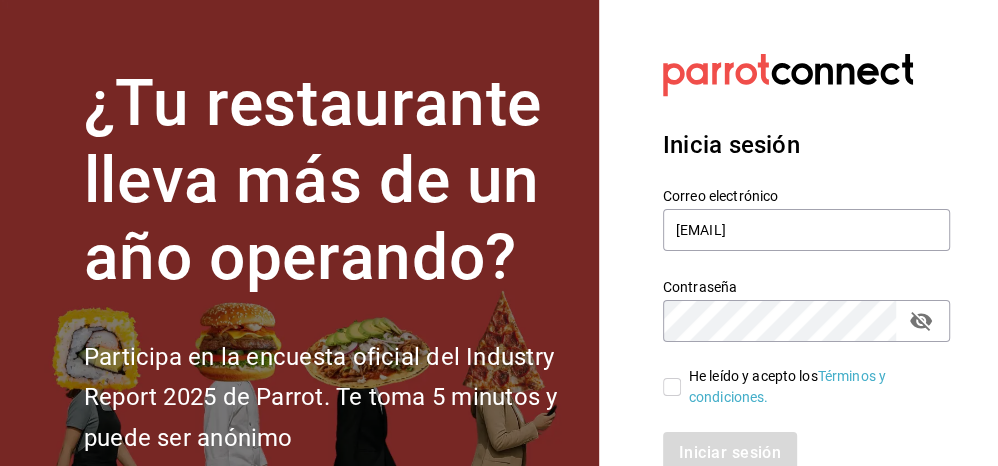drag, startPoint x: 671, startPoint y: 387, endPoint x: 718, endPoint y: 429, distance: 63.03174 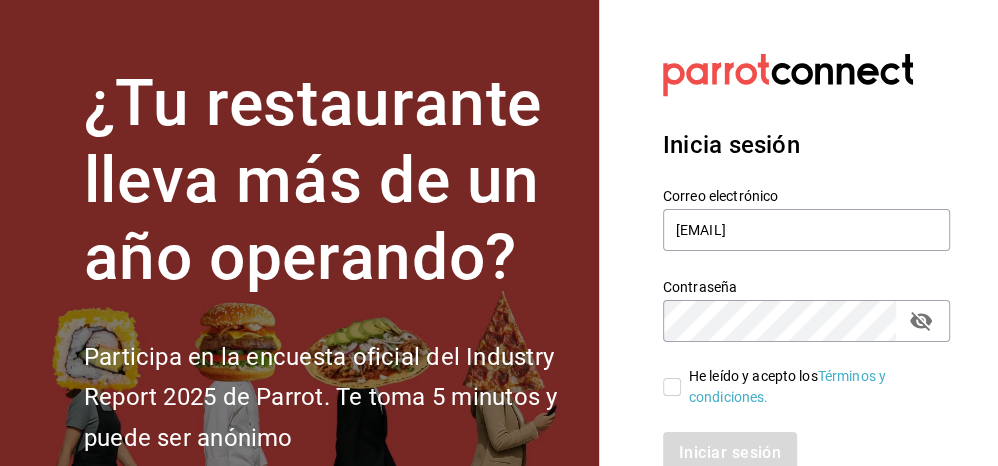 click on "He leído y acepto los  Términos y condiciones." at bounding box center [672, 387] 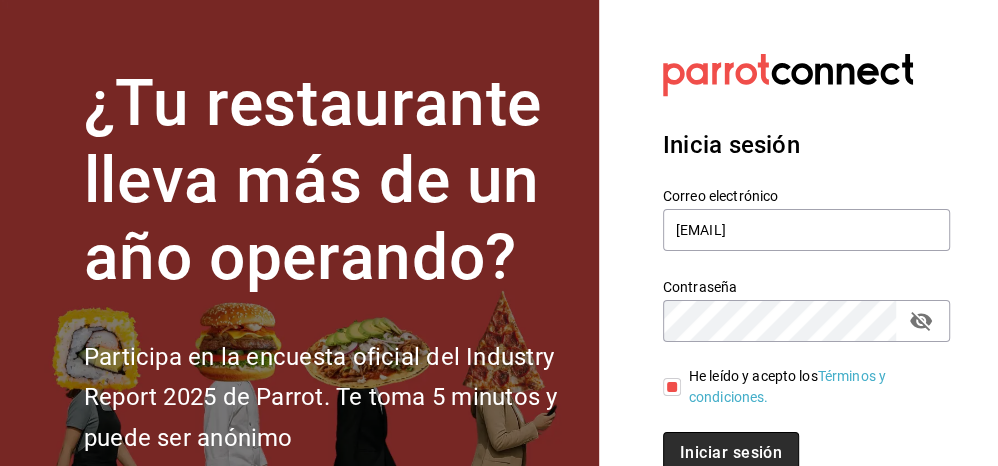 click on "Iniciar sesión" at bounding box center (731, 453) 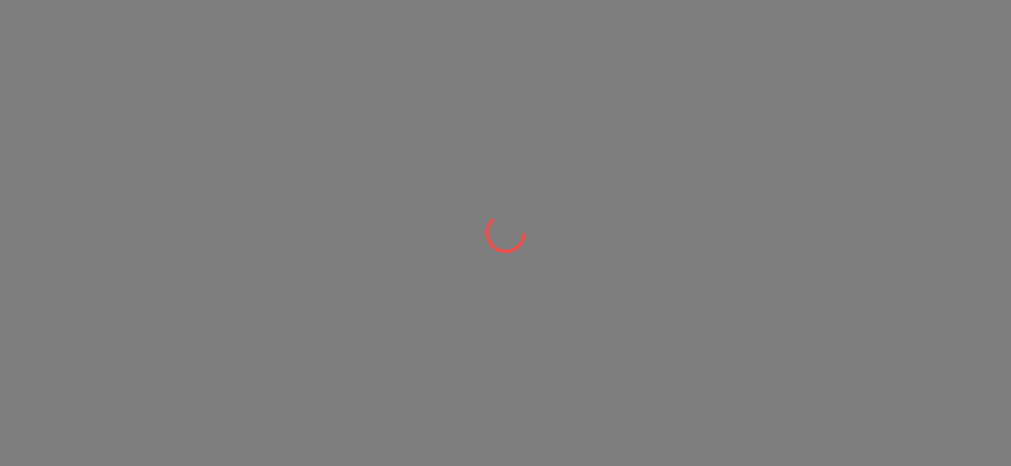 scroll, scrollTop: 0, scrollLeft: 0, axis: both 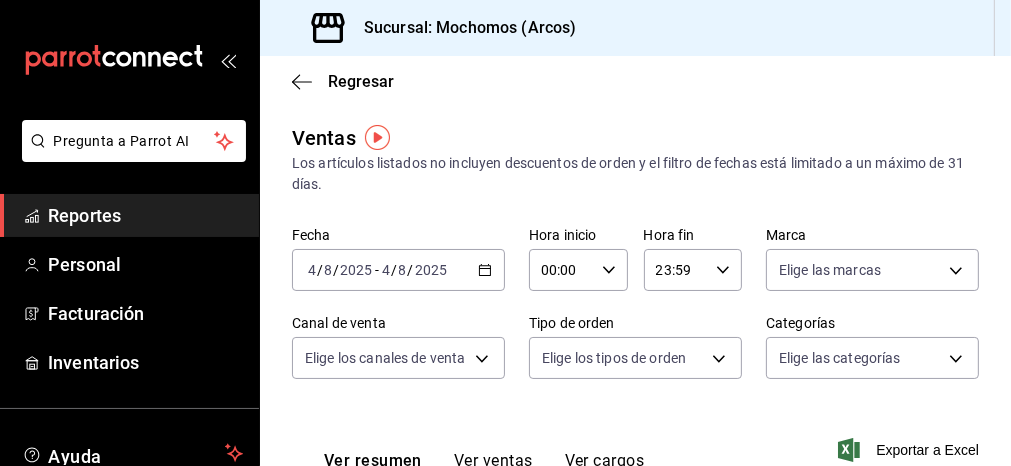 click 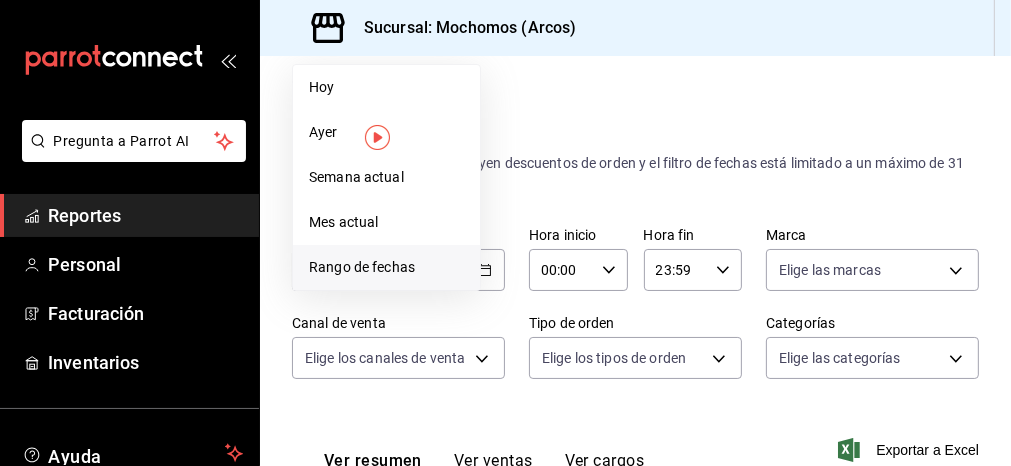 click on "Rango de fechas" at bounding box center [386, 267] 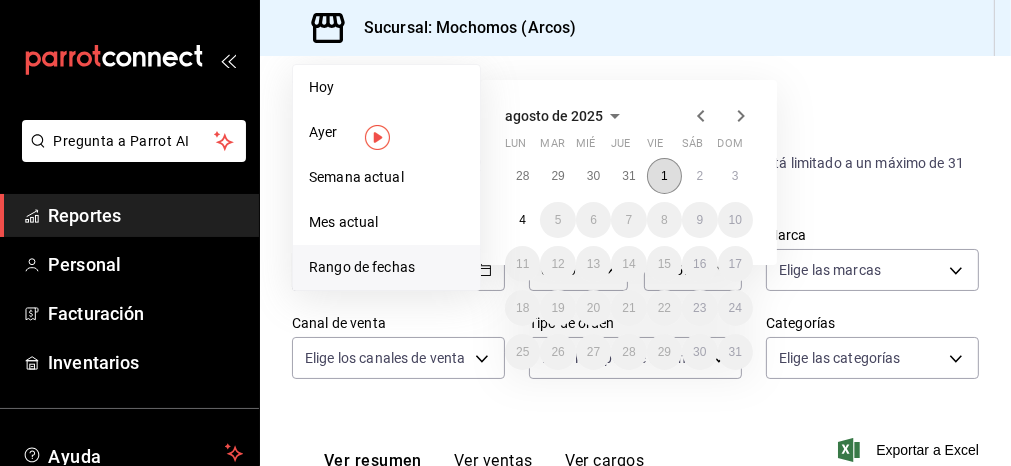 click on "1" at bounding box center [664, 176] 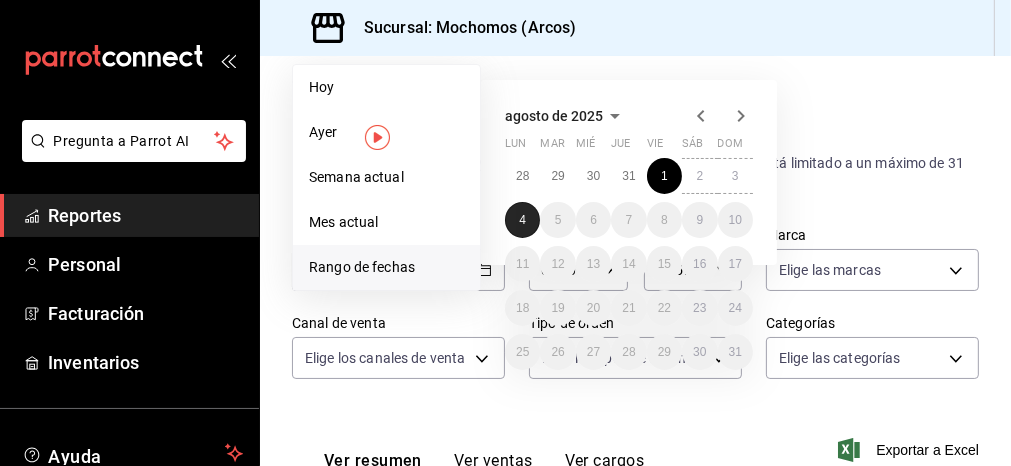 click on "4" at bounding box center (522, 220) 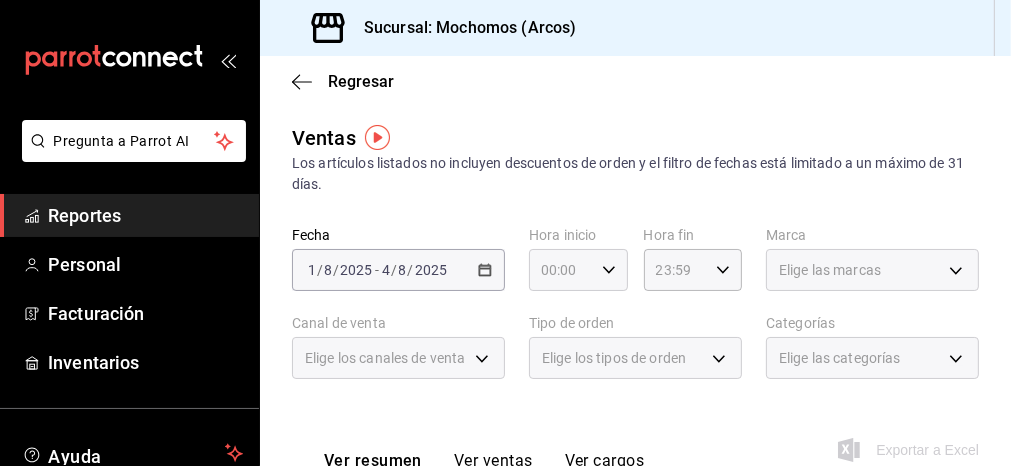 click 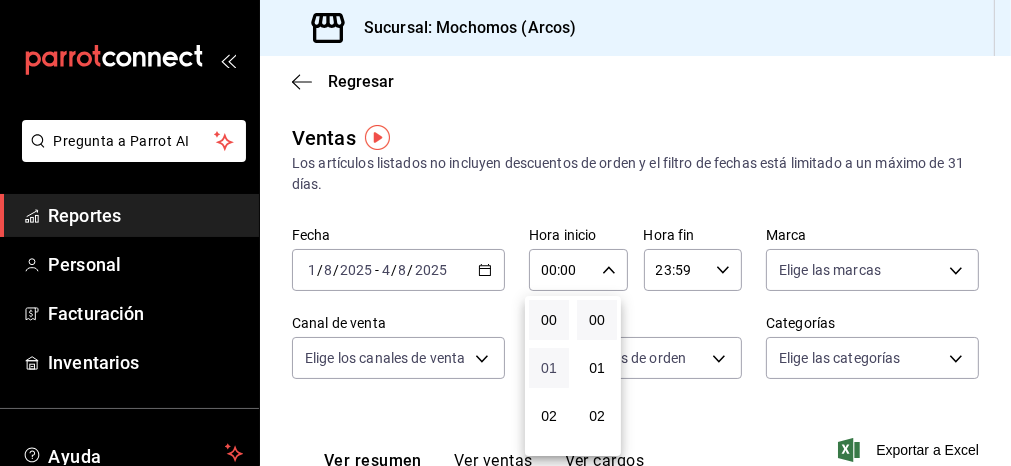 click on "01" at bounding box center (549, 368) 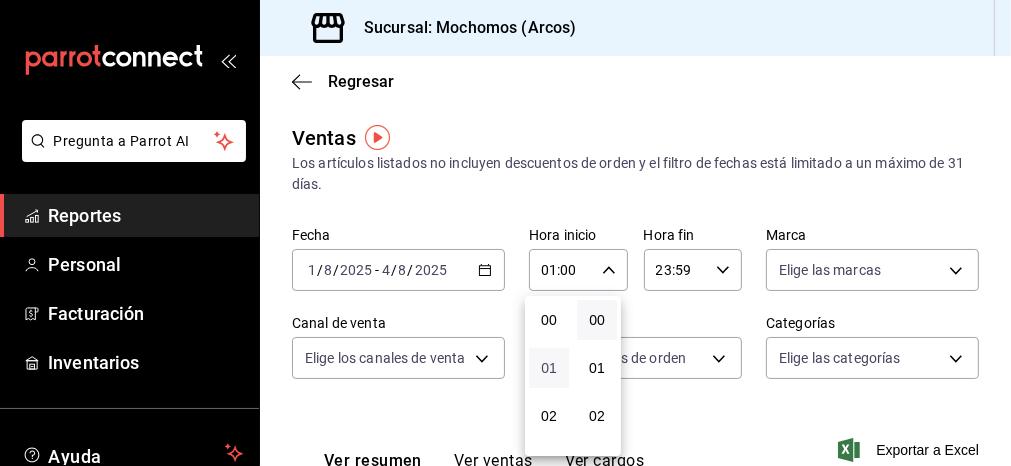 type 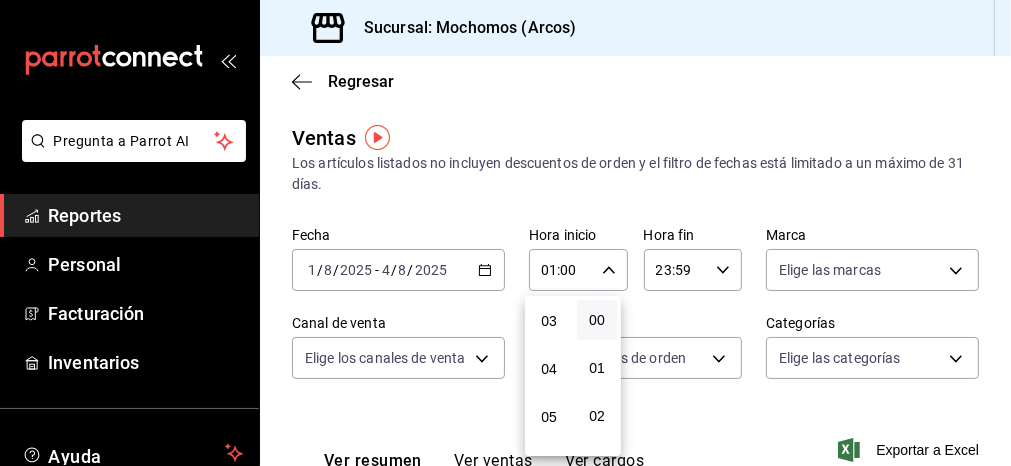 scroll, scrollTop: 178, scrollLeft: 0, axis: vertical 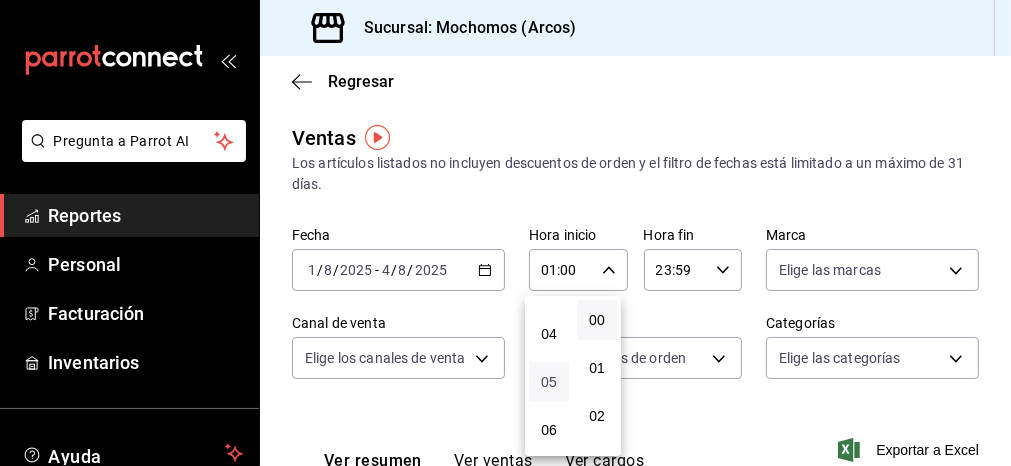 click on "05" at bounding box center [549, 382] 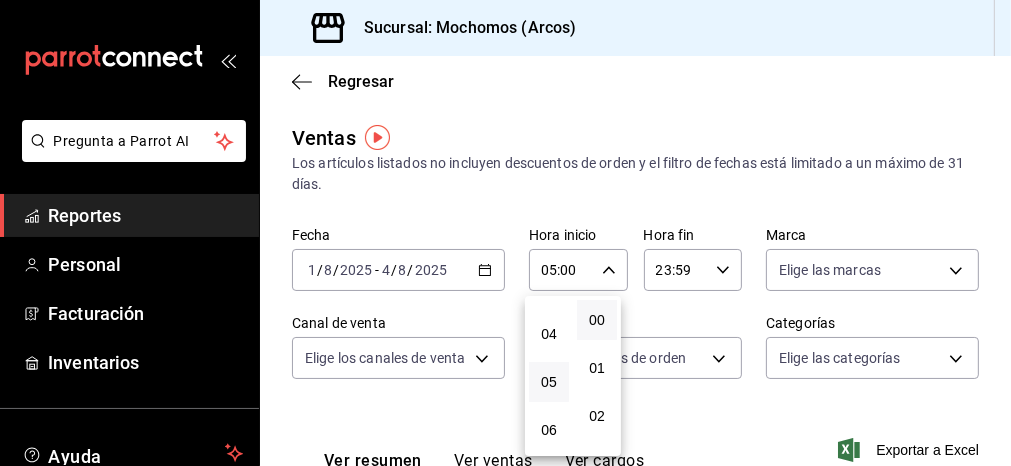 click at bounding box center [505, 233] 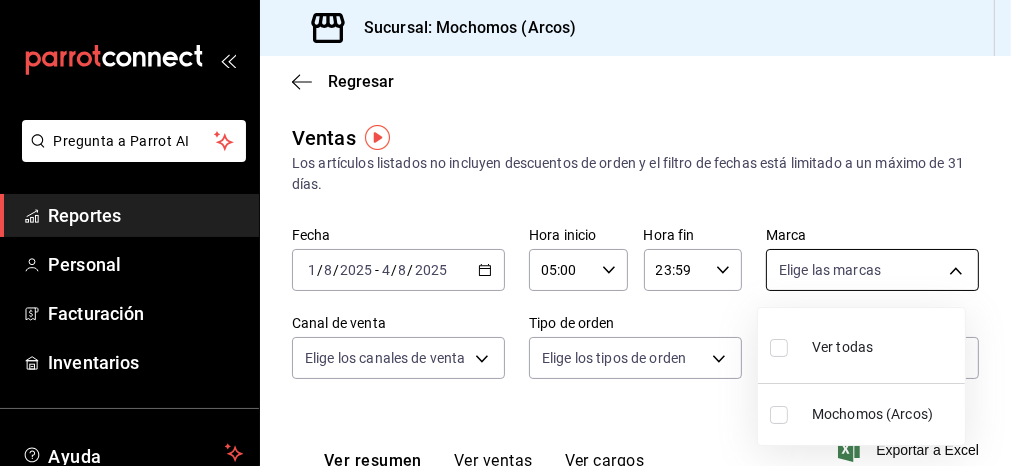 click on "Pregunta a Parrot AI Reportes   Personal   Facturación   Inventarios   Ayuda Recomienda Parrot   Mochomos Arcos   Sugerir nueva función   Sucursal: Mochomos (Arcos) Regresar Ventas Los artículos listados no incluyen descuentos de orden y el filtro de fechas está limitado a un máximo de 31 días. Fecha [DATE] [DATE] - [DATE] Hora inicio 05:00 Hora inicio Hora fin 23:59 Hora fin Marca Elige las marcas Canal de venta Elige los canales de venta Tipo de orden Elige los tipos de orden Categorías Elige las categorías Ver resumen Ver ventas Ver cargos Exportar a Excel Resumen Total artículos Da clic en la fila para ver el detalle por tipo de artículo + $793,882.60 Cargos por servicio + $0.00 Venta bruta = $793,882.60 Descuentos totales - $4,685.40 Certificados de regalo - $0.00 Venta total = $789,197.20 Impuestos - $108,854.79 Venta neta = $680,342.41 Pregunta a Parrot AI Reportes   Personal   Facturación   Inventarios   Ayuda Recomienda Parrot" at bounding box center (505, 233) 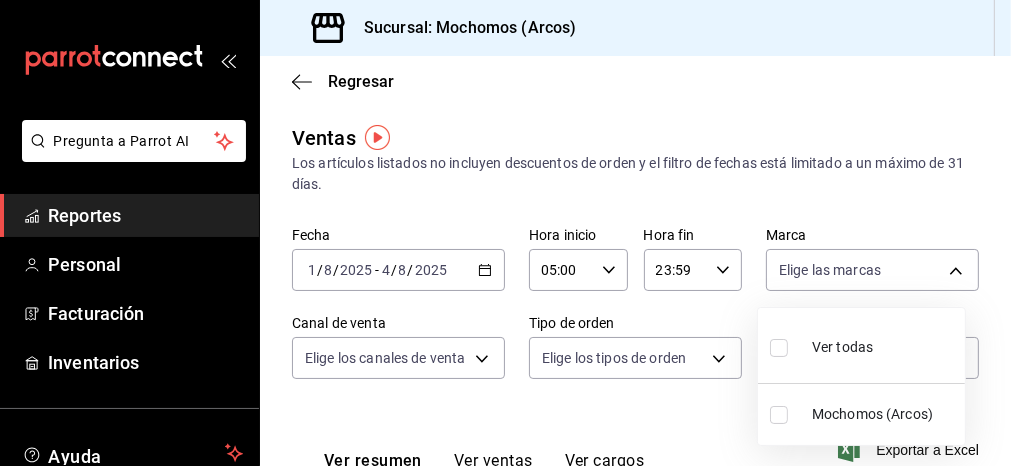 click on "Ver todas" at bounding box center [861, 345] 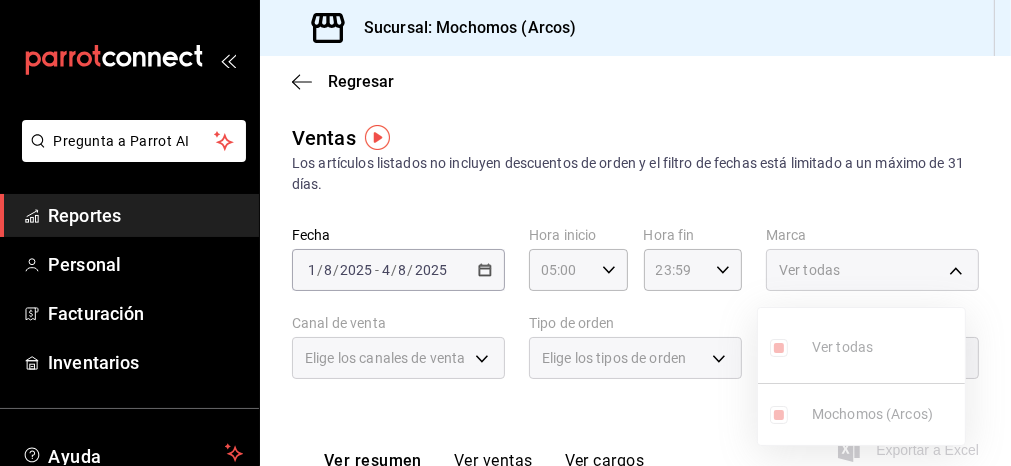 click at bounding box center [505, 233] 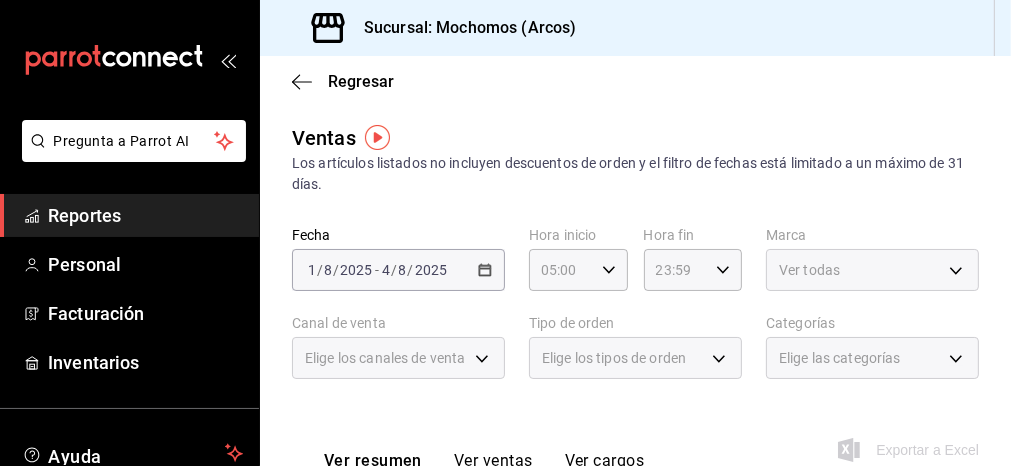 click on "Elige los canales de venta" at bounding box center (398, 358) 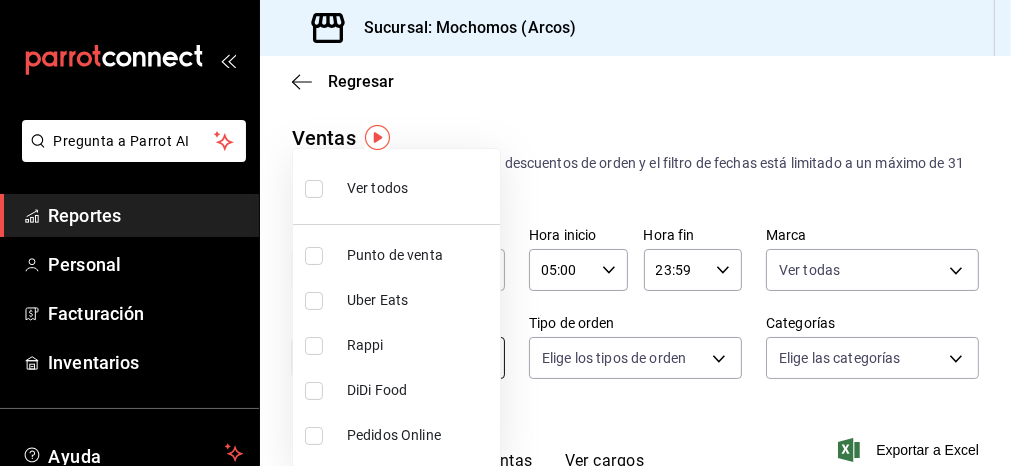 click on "Pregunta a Parrot AI Reportes   Personal   Facturación   Inventarios   Ayuda Recomienda Parrot   Mochomos Arcos   Sugerir nueva función   Sucursal: Mochomos (Arcos) Regresar Ventas Los artículos listados no incluyen descuentos de orden y el filtro de fechas está limitado a un máximo de 31 días. Fecha [DATE] [DATE] - [DATE] Hora inicio 05:00 Hora inicio Hora fin 23:59 Hora fin Marca Ver todas [UUID] Canal de venta Elige los canales de venta Tipo de orden Elige los tipos de orden Categorías Elige las categorías Ver resumen Ver ventas Ver cargos Exportar a Excel Resumen Total artículos Da clic en la fila para ver el detalle por tipo de artículo + $793,882.60 Cargos por servicio + $0.00 Venta bruta = $793,882.60 Descuentos totales - $4,685.40 Certificados de regalo - $0.00 Venta total = $789,197.20 Impuestos - $108,854.79 Venta neta = $680,342.41 Pregunta a Parrot AI Reportes   Personal   Facturación   Inventarios   Ayuda Recomienda Parrot" at bounding box center (505, 233) 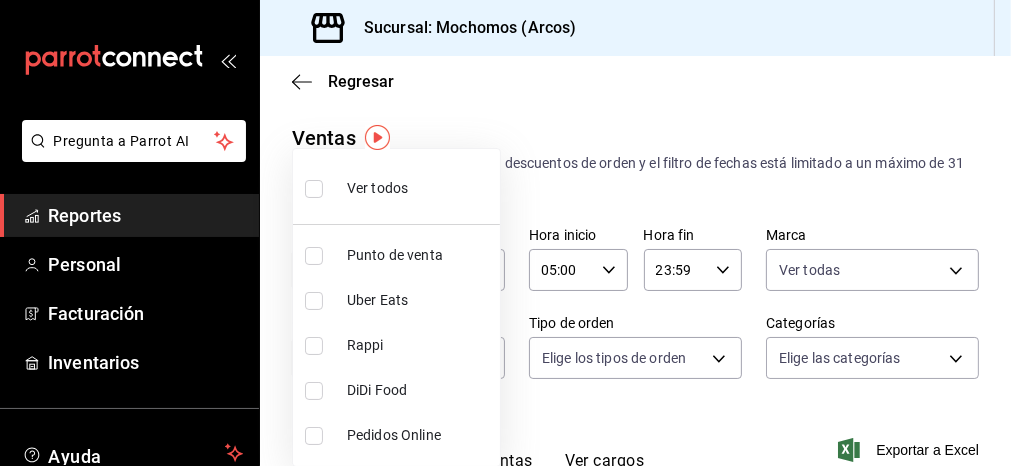 click on "Ver todos" at bounding box center (396, 186) 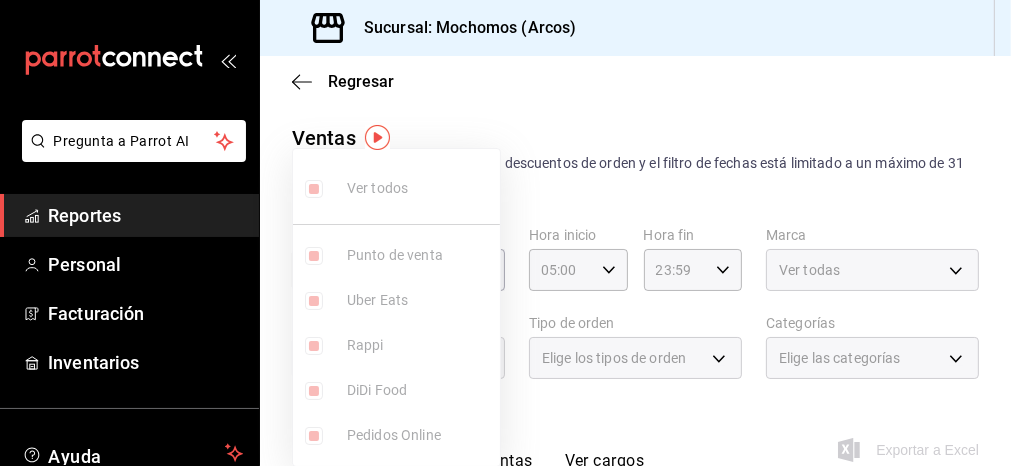 click at bounding box center [505, 233] 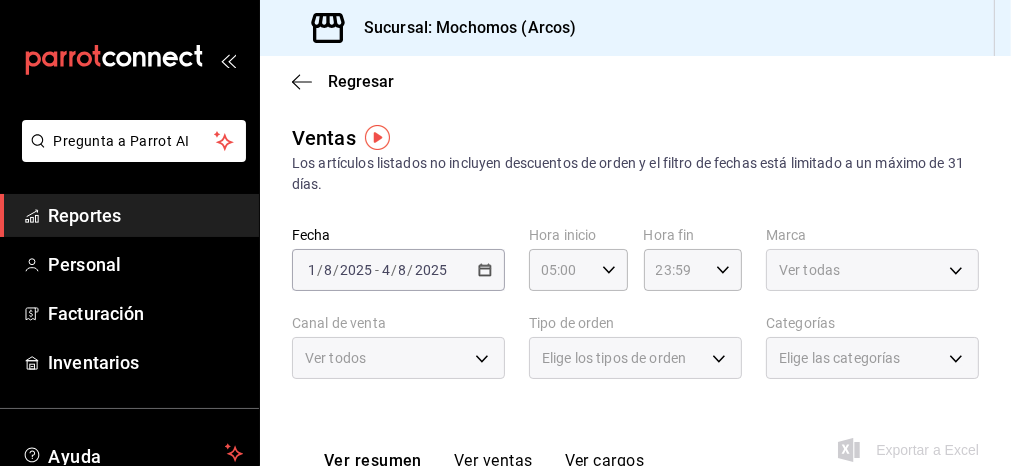 click on "Elige los tipos de orden" at bounding box center (635, 358) 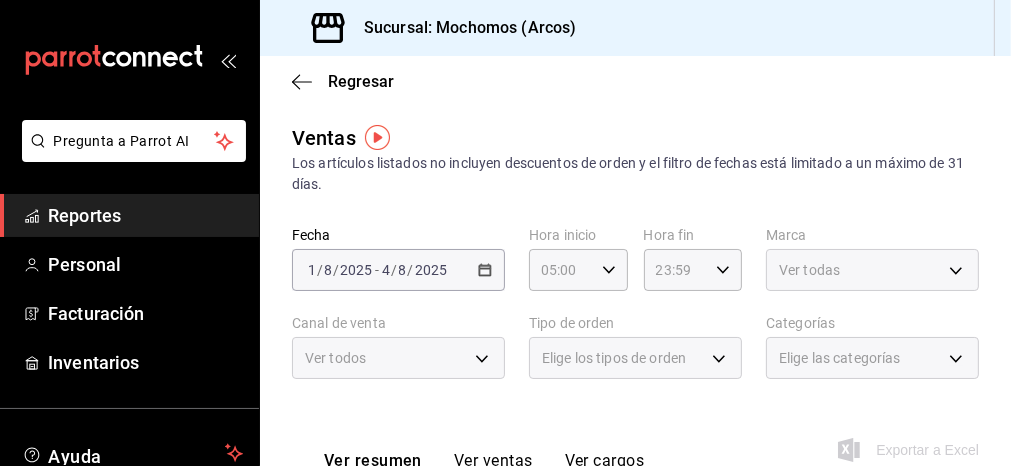 click on "Elige los tipos de orden" at bounding box center (635, 358) 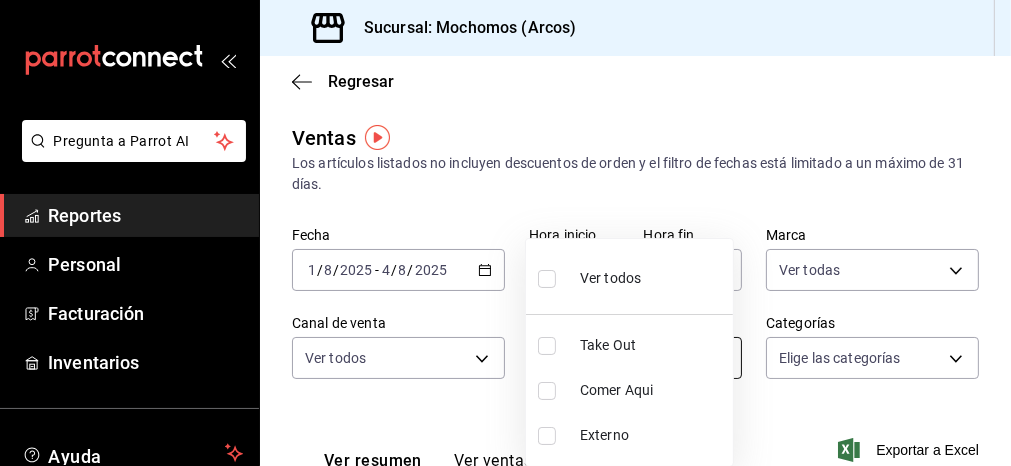 click on "Pregunta a Parrot AI Reportes   Personal   Facturación   Inventarios   Ayuda Recomienda Parrot   Mochomos Arcos   Sugerir nueva función   Sucursal: Mochomos (Arcos) Regresar Ventas Los artículos listados no incluyen descuentos de orden y el filtro de fechas está limitado a un máximo de 31 días. Fecha [DATE] [DATE] - [DATE] Hora inicio 05:00 Hora inicio Hora fin 23:59 Hora fin Marca Ver todas [UUID] Canal de venta Elige los canales de venta Tipo de orden Elige los tipos de orden Categorías Elige las categorías Ver resumen Ver ventas Ver cargos Exportar a Excel Resumen Total artículos Da clic en la fila para ver el detalle por tipo de artículo + $793,882.60 Cargos por servicio + $0.00 Venta bruta = $793,882.60 Descuentos totales - $4,685.40 Certificados de regalo - $0.00 Venta total = $789,197.20 Impuestos - $108,854.79 Venta neta = $680,342.41 Pregunta a Parrot AI Reportes   Personal   Facturación   Inventarios   Ayuda" at bounding box center [505, 233] 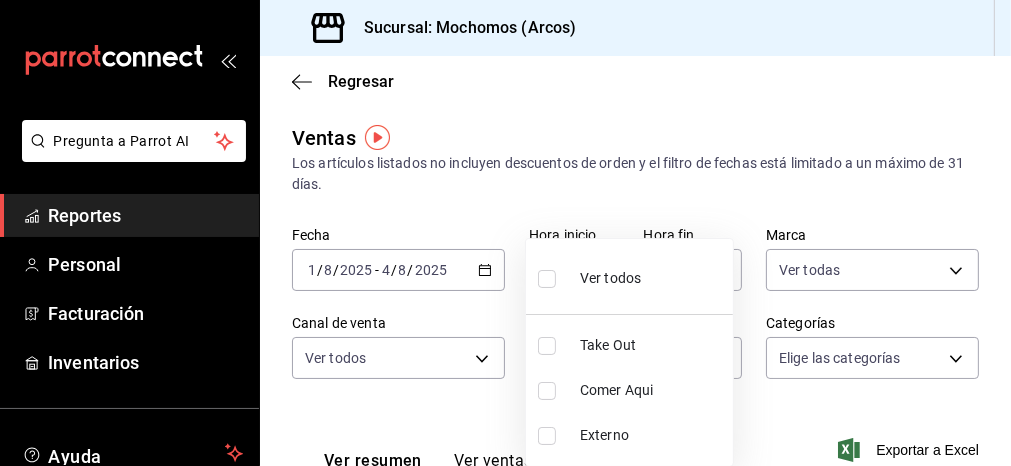click on "Ver todos" at bounding box center (629, 276) 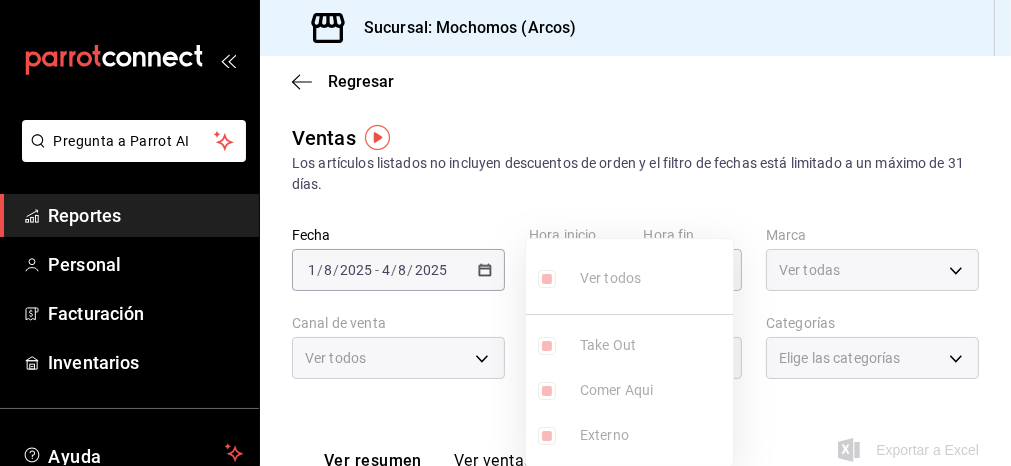 click at bounding box center [505, 233] 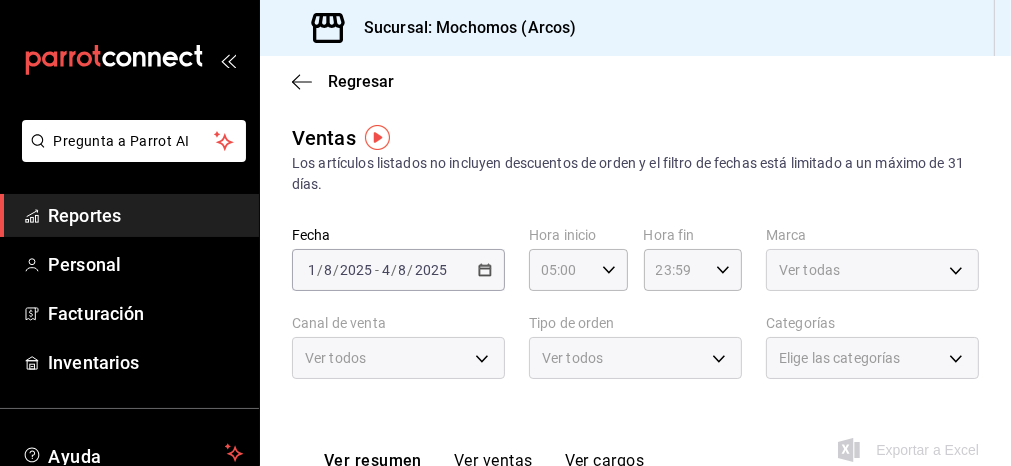 click on "Elige las categorías" at bounding box center (872, 358) 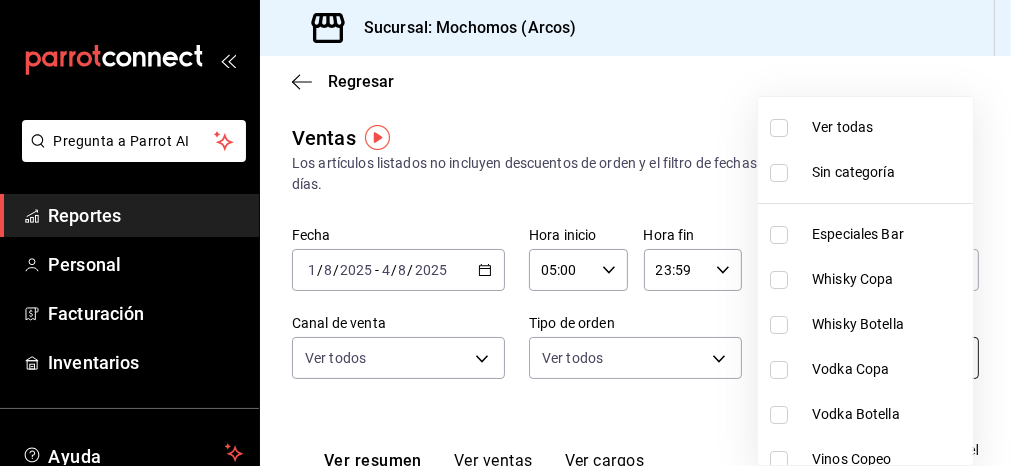 click on "Pregunta a Parrot AI Reportes   Personal   Facturación   Inventarios   Ayuda Recomienda Parrot   Mochomos Arcos   Sugerir nueva función   Sucursal: Mochomos (Arcos) Regresar Ventas Los artículos listados no incluyen descuentos de orden y el filtro de fechas está limitado a un máximo de 31 días. Fecha [DATE] [DATE] - [DATE] Hora inicio 05:00 Hora inicio Hora fin 23:59 Hora fin Marca Ver todas [UUID] Canal de venta Ver todos PARROT,UBER_EATS,RAPPI,DIDI_FOOD,ONLINE Tipo de orden Ver todos [UUID],[UUID],[EXTERNAL] Categorías Elige las categorías Ver resumen Ver ventas Ver cargos Exportar a Excel Resumen Total artículos Da clic en la fila para ver el detalle por tipo de artículo + $793,882.60 Cargos por servicio + $0.00 Venta bruta = $793,882.60 Descuentos totales - $4,685.40 Certificados de regalo - $0.00 Venta total = $789,197.20 Impuestos - $108,854.79 Venta neta = $680,342.41 Reportes" at bounding box center [505, 233] 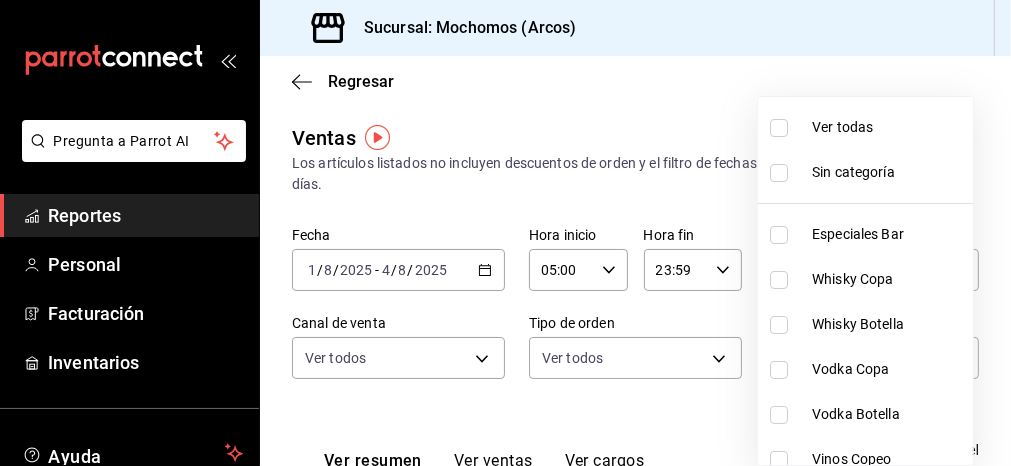 click on "Ver todas" at bounding box center (888, 127) 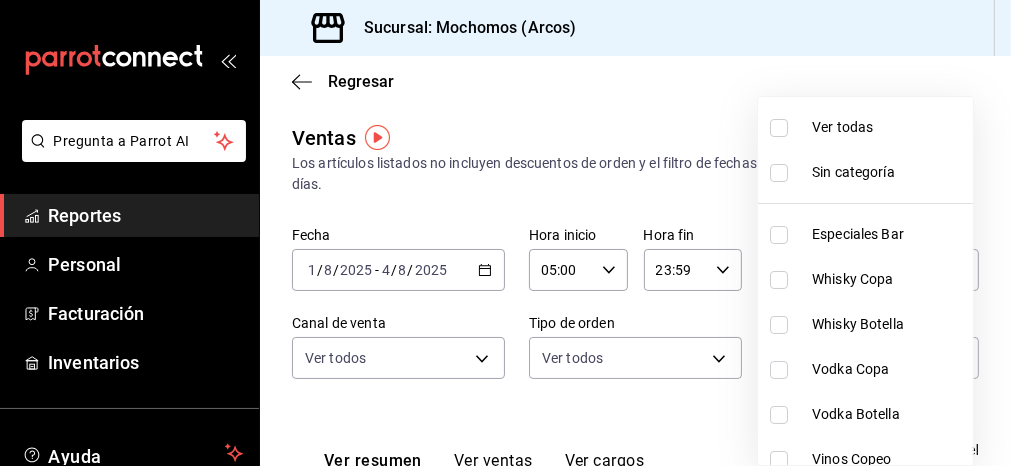 checkbox on "true" 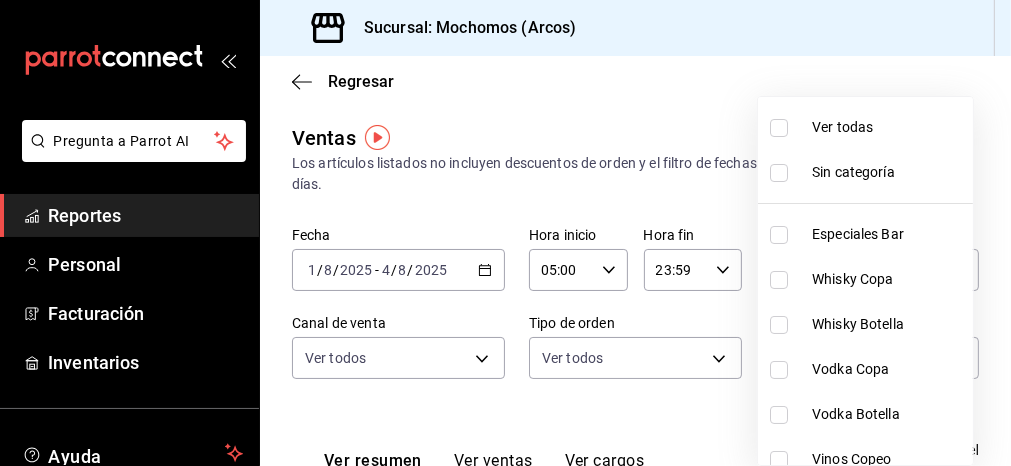 checkbox on "true" 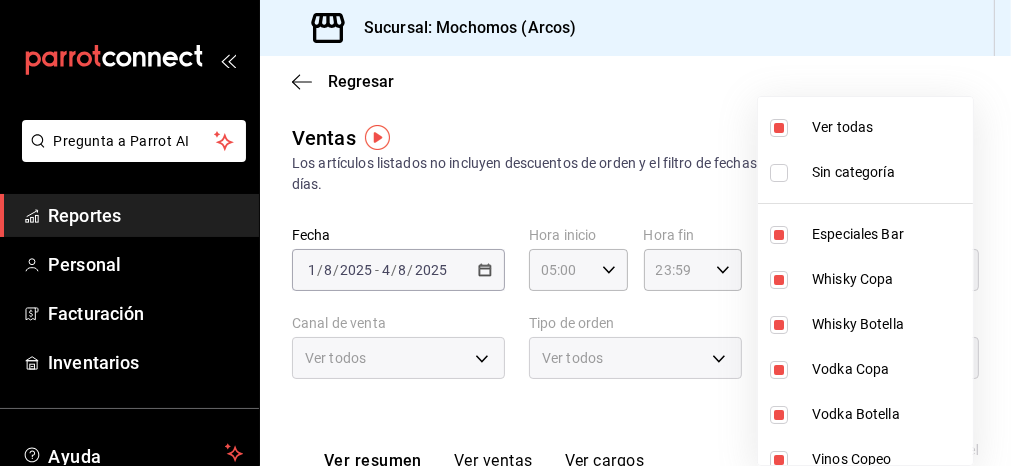 click at bounding box center [505, 233] 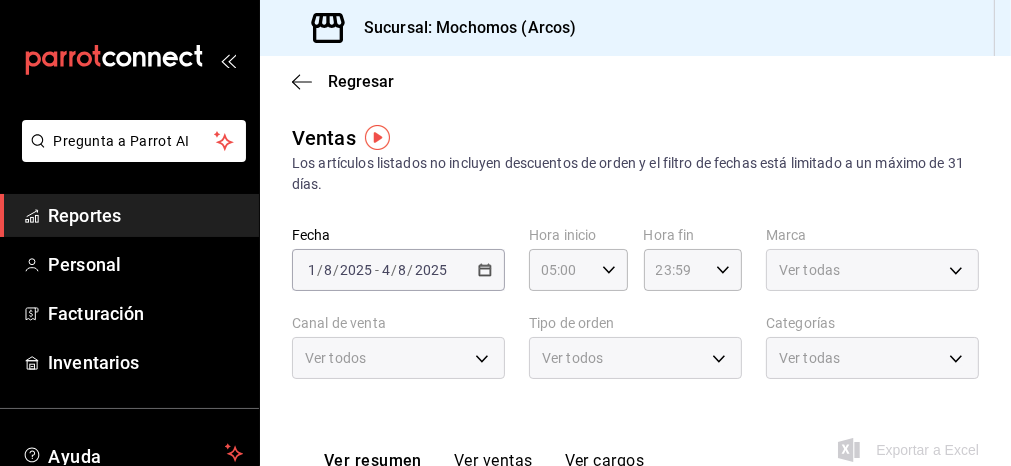click on "Ver resumen Ver ventas Ver cargos Exportar a Excel" at bounding box center [635, 444] 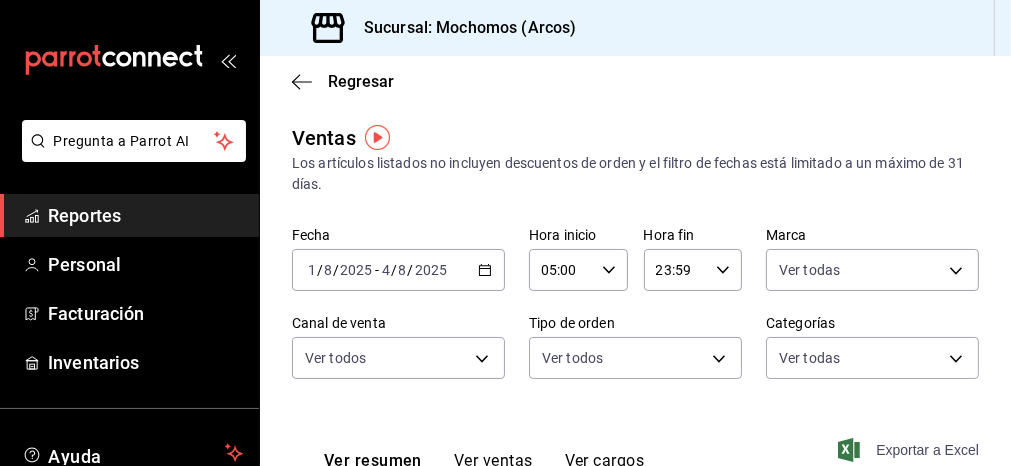click on "Exportar a Excel" at bounding box center (910, 450) 